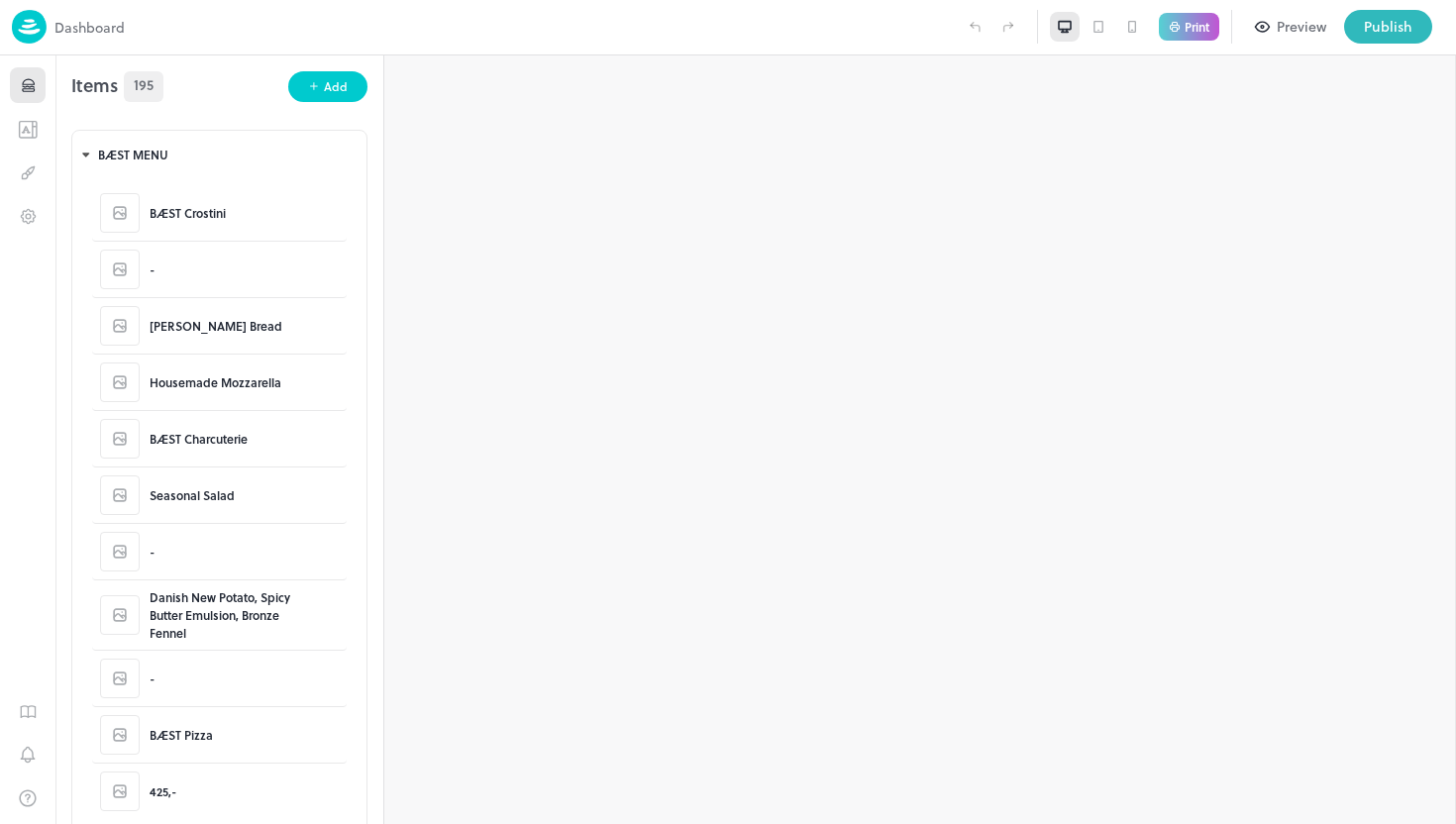 scroll, scrollTop: 0, scrollLeft: 0, axis: both 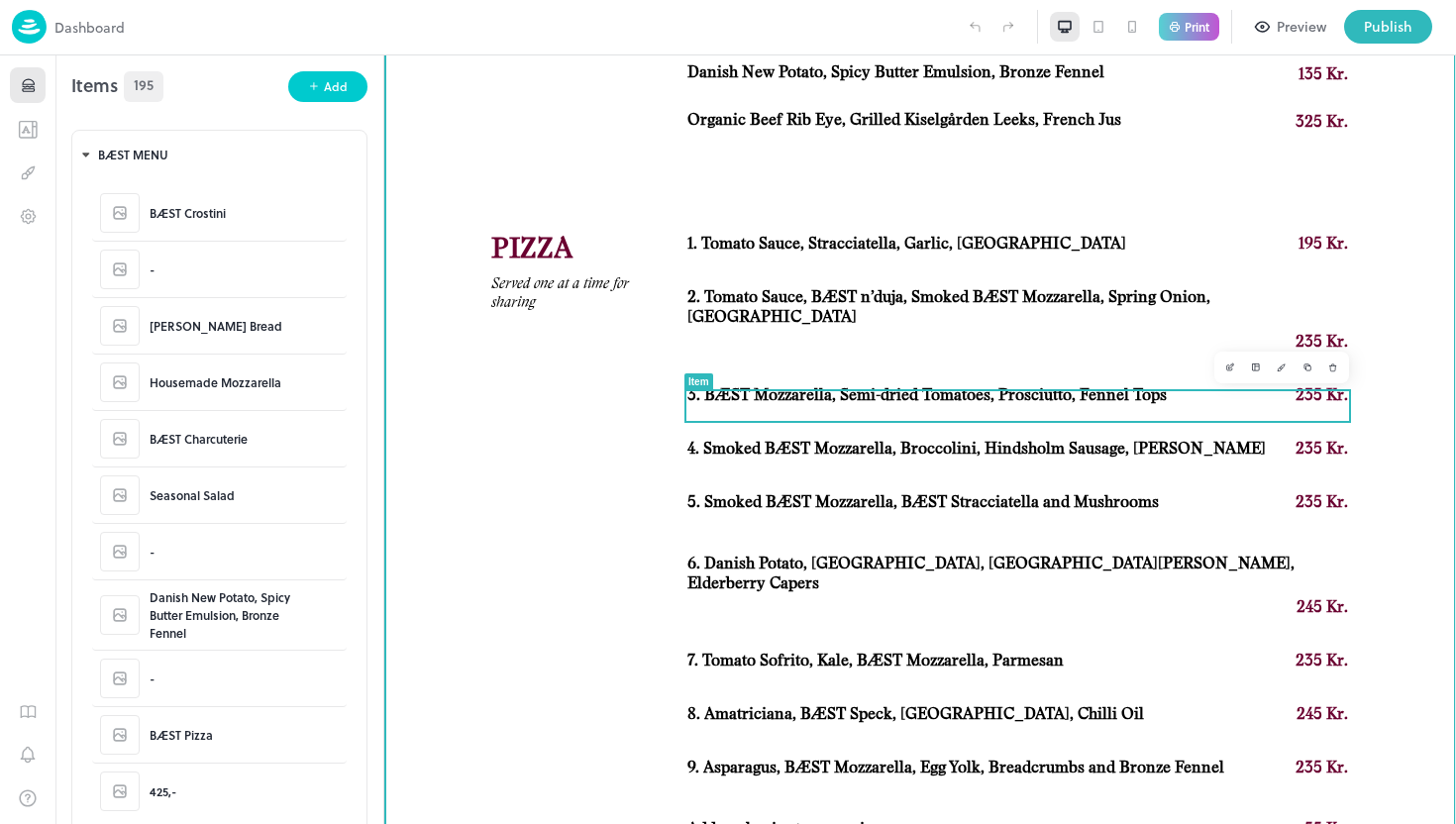 click on "4. Smoked BÆST Mozzarella, Broccolini, Hindsholm Sausage, [PERSON_NAME]" at bounding box center (977, 449) 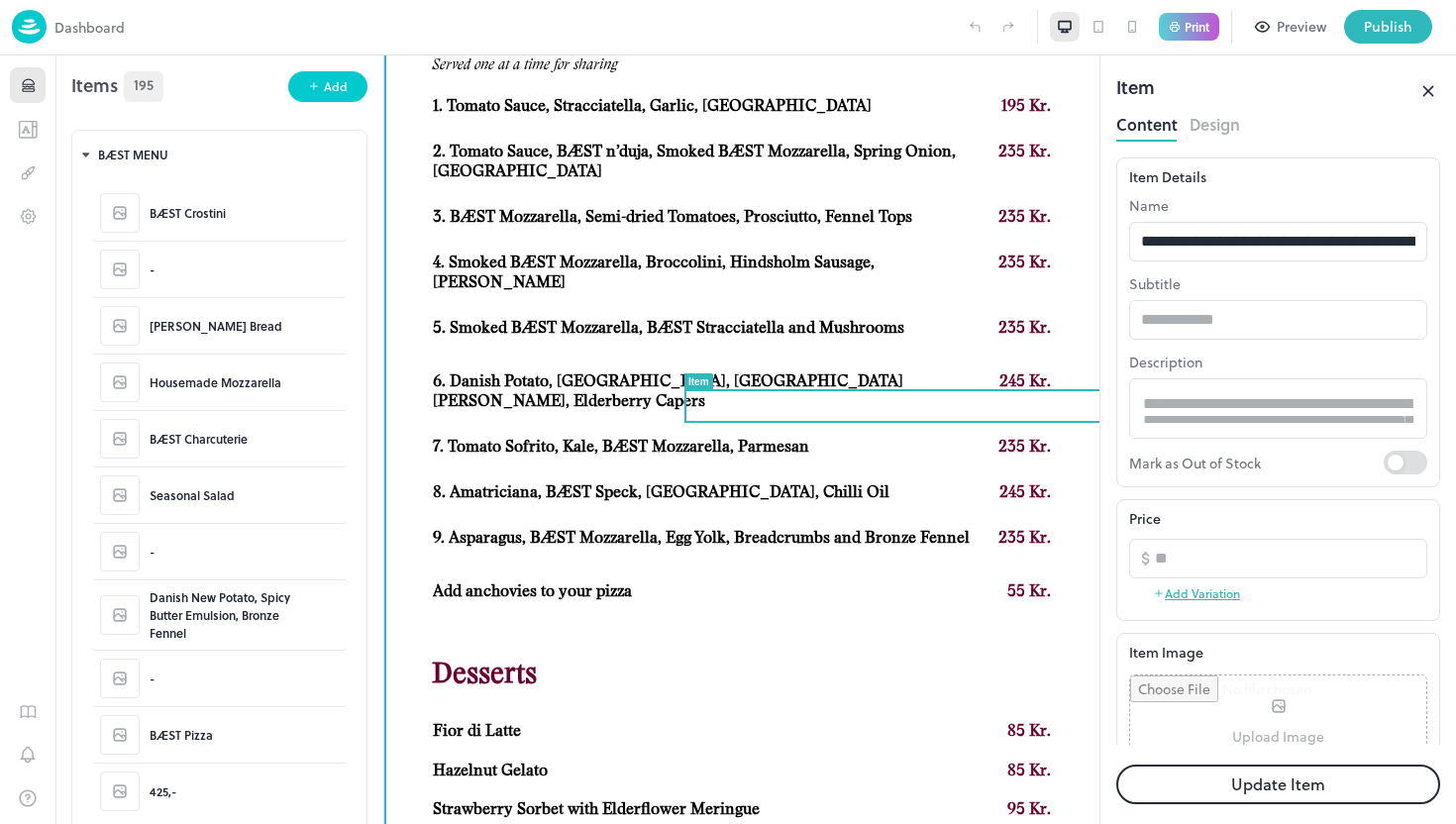 scroll, scrollTop: 0, scrollLeft: 0, axis: both 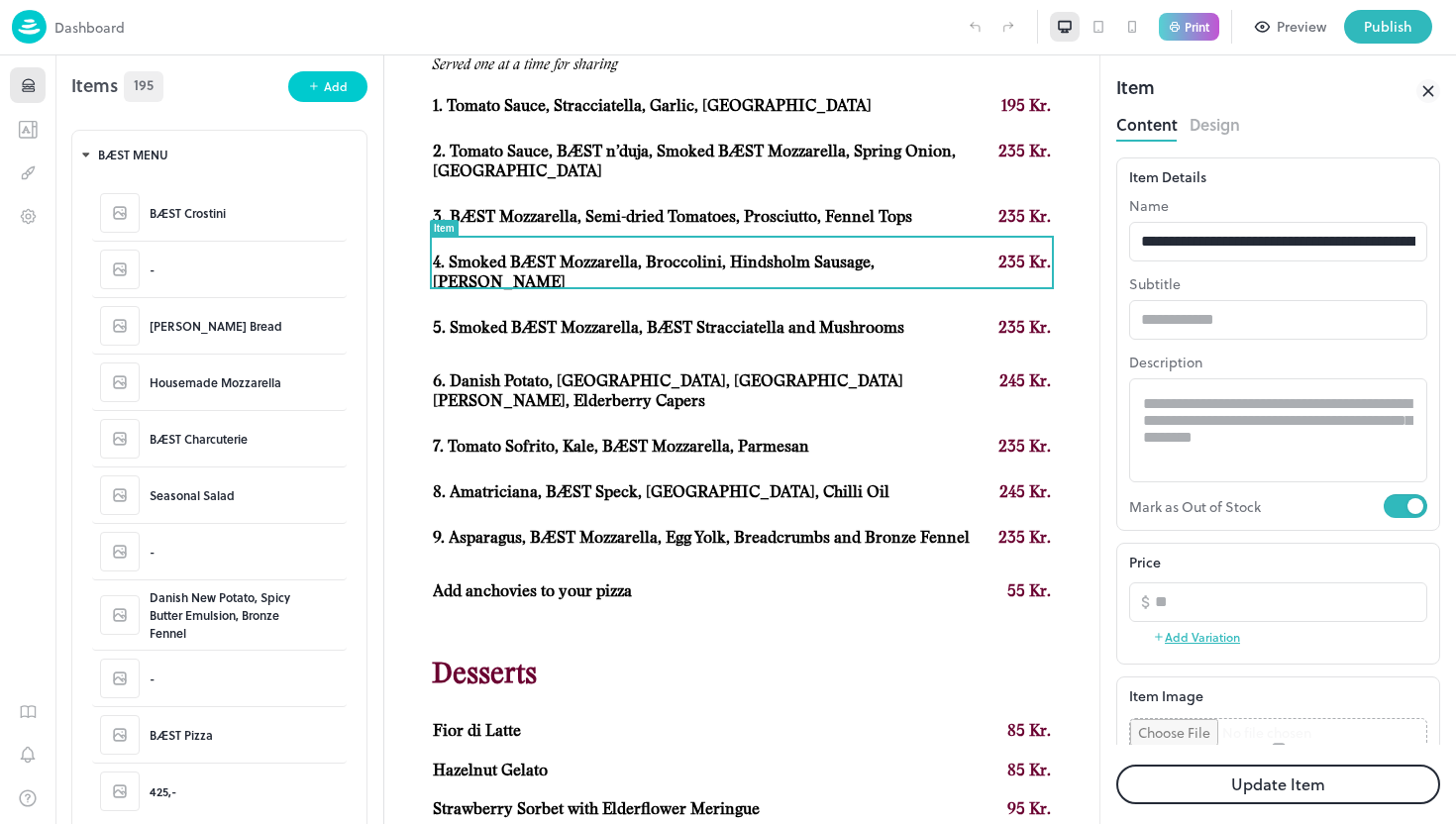 click on "Update Item" at bounding box center [1278, 784] 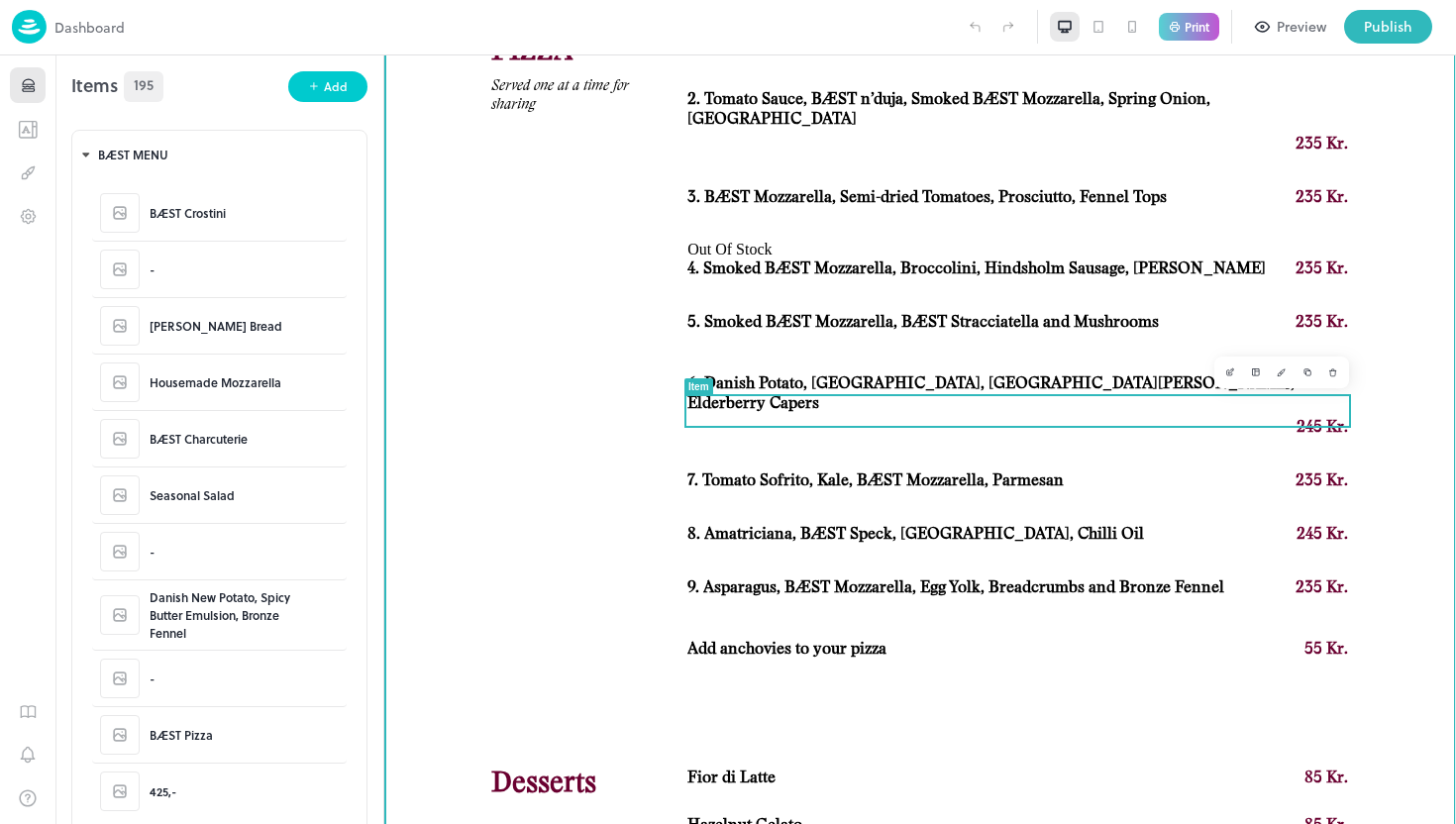 scroll, scrollTop: 1745, scrollLeft: 0, axis: vertical 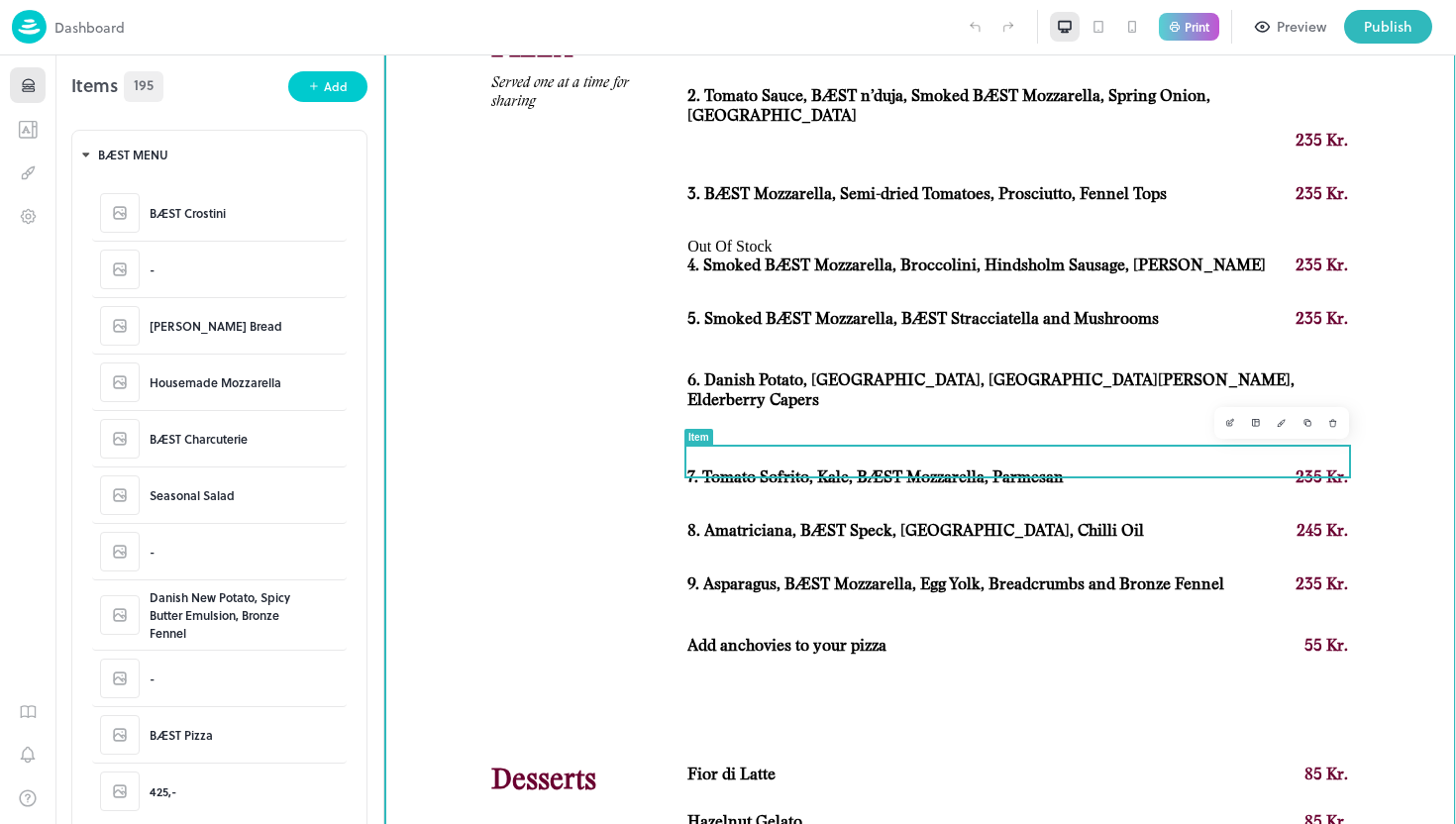 click on "8. Amatriciana, BÆST Speck, [GEOGRAPHIC_DATA], Chilli Oil" at bounding box center [915, 531] 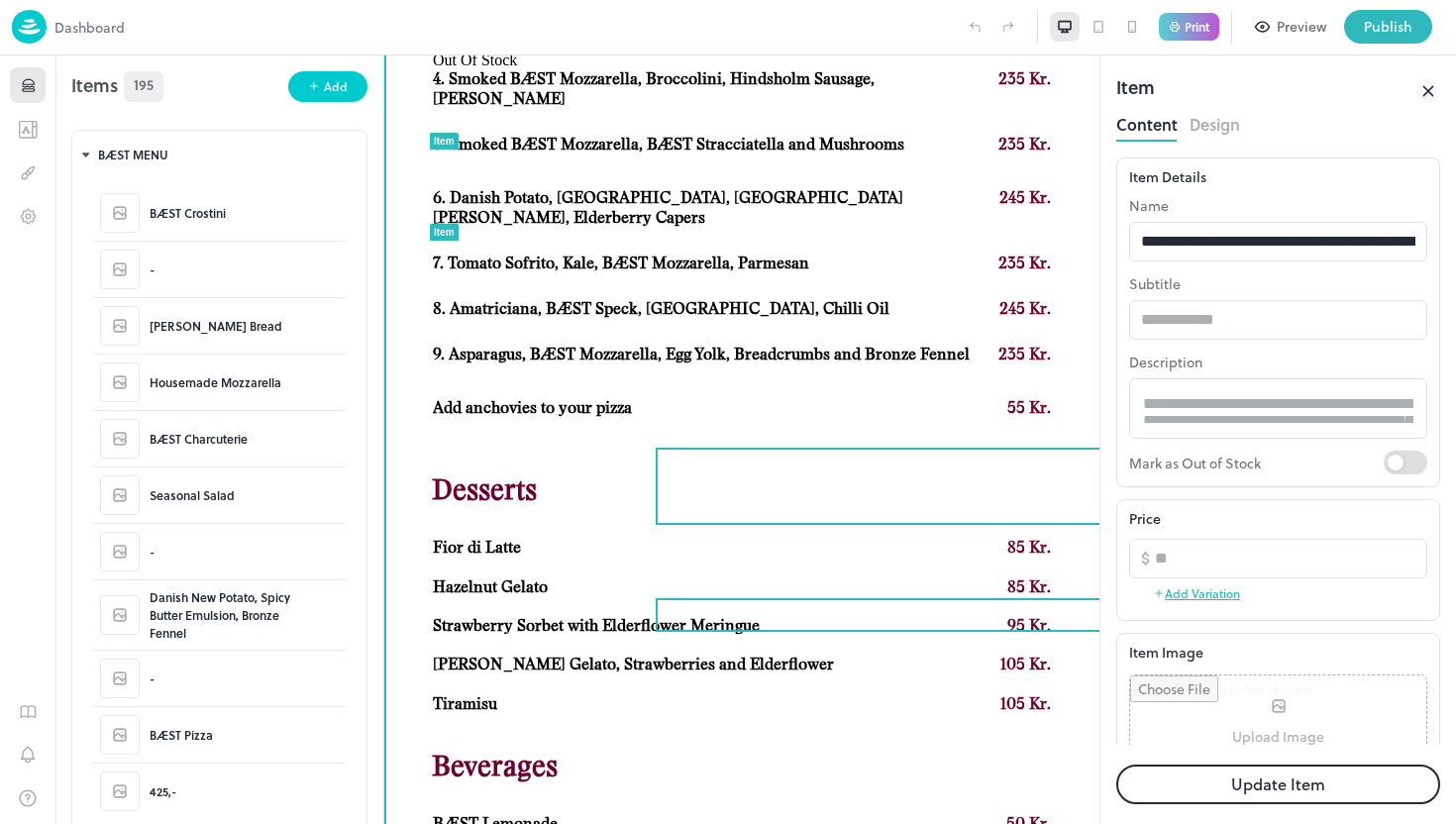 scroll, scrollTop: 1785, scrollLeft: 0, axis: vertical 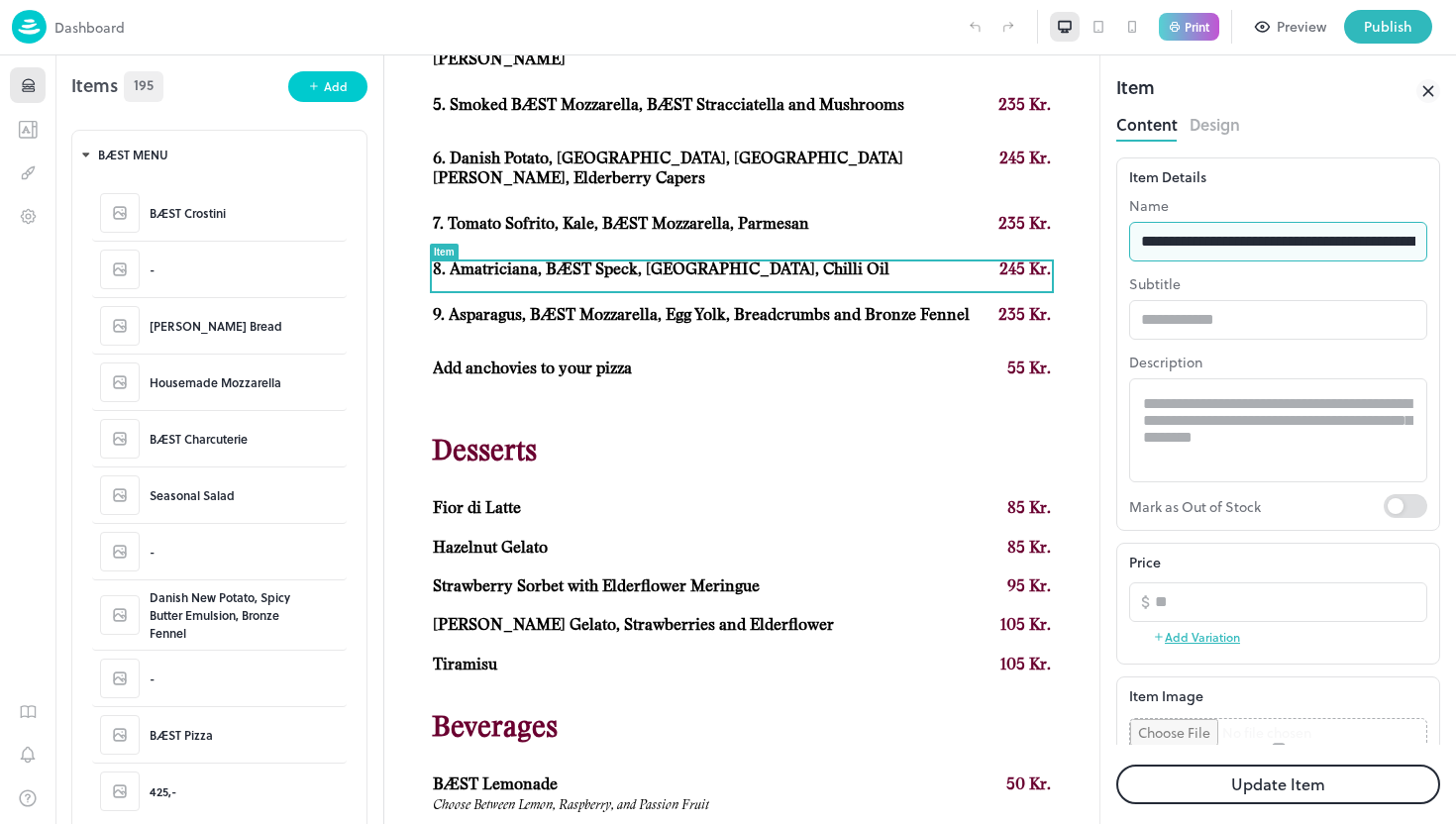 drag, startPoint x: 1302, startPoint y: 243, endPoint x: 1339, endPoint y: 245, distance: 37.054015 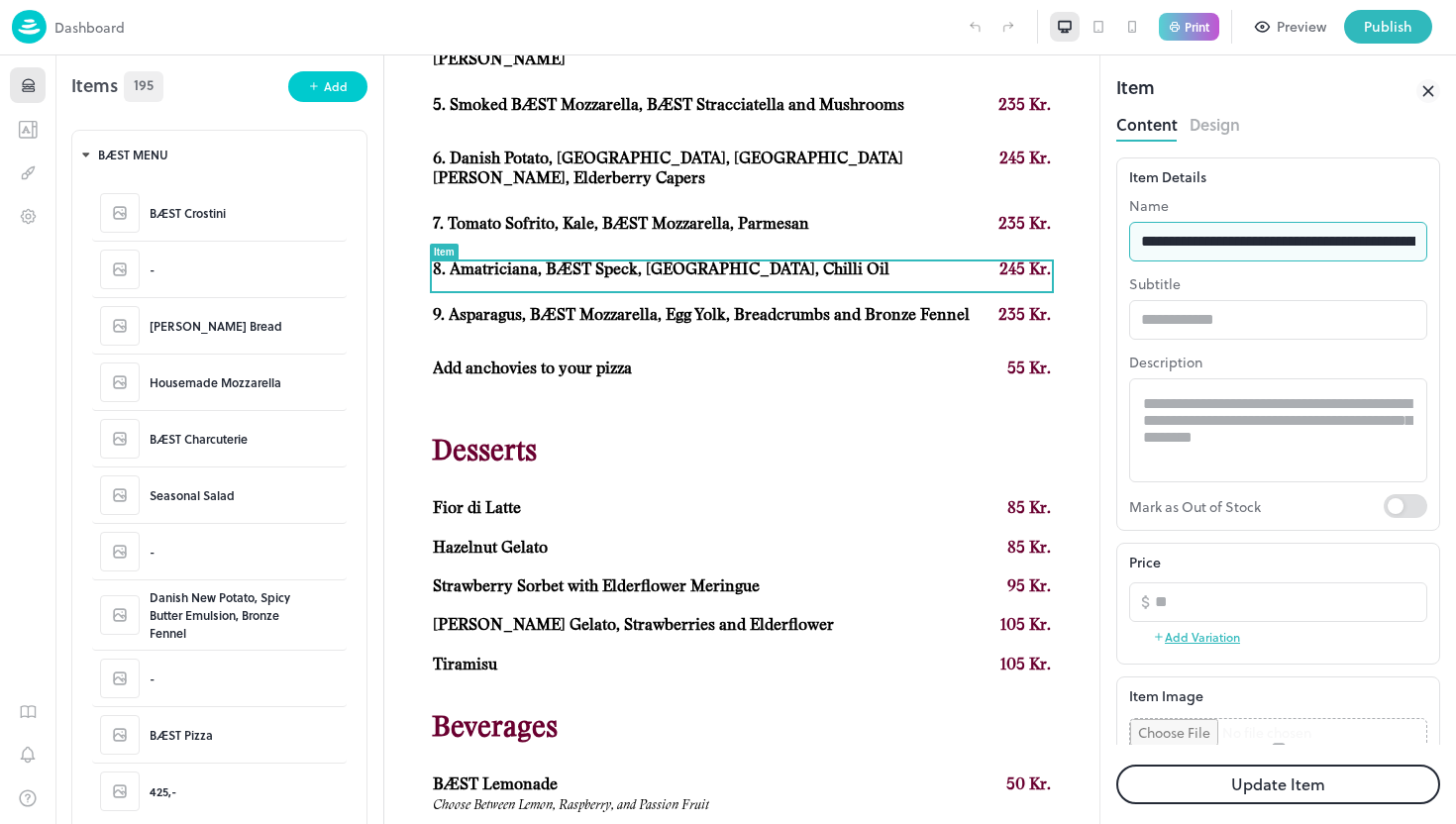 type on "**********" 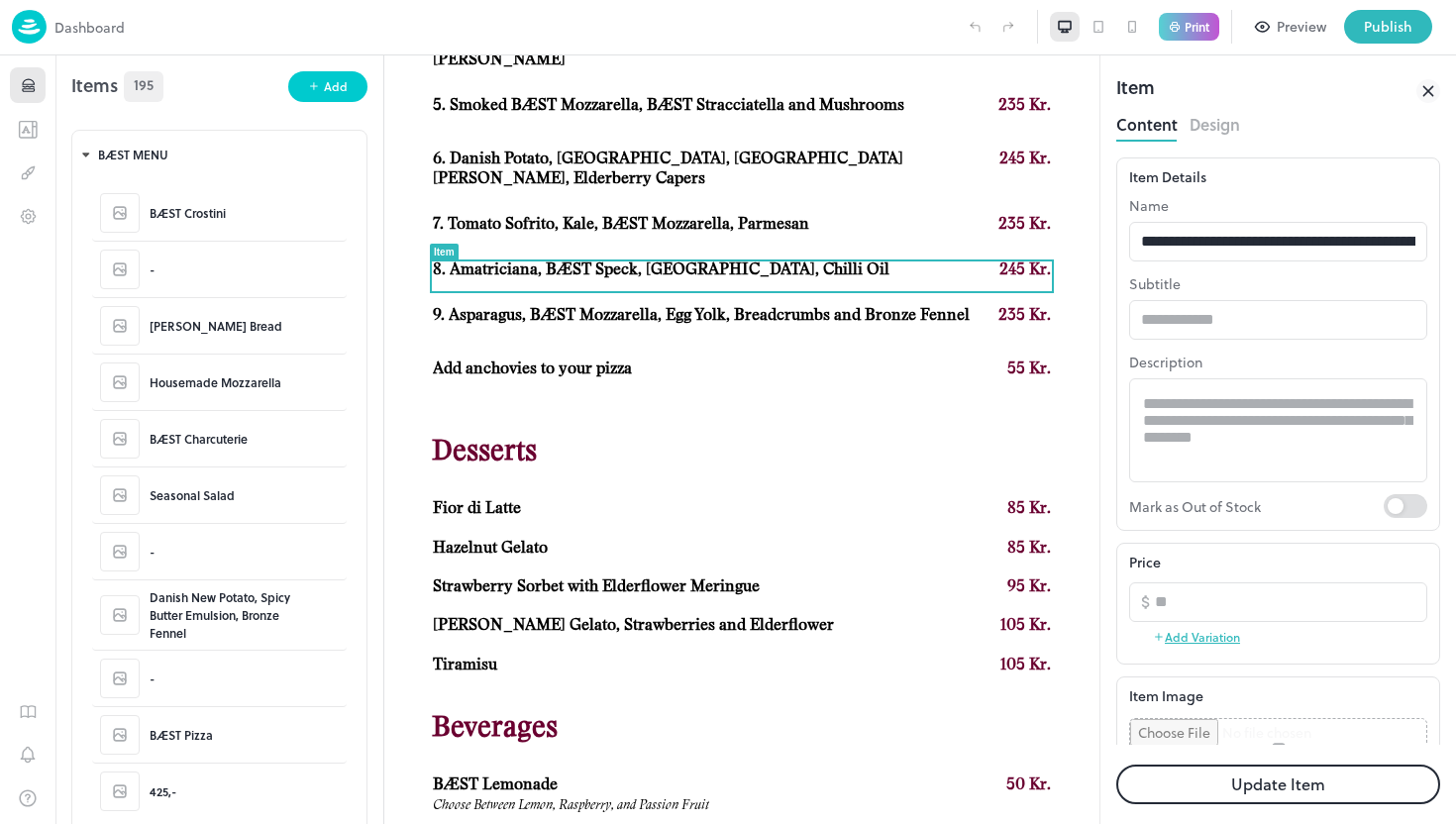 click on "Update Item" at bounding box center (1278, 784) 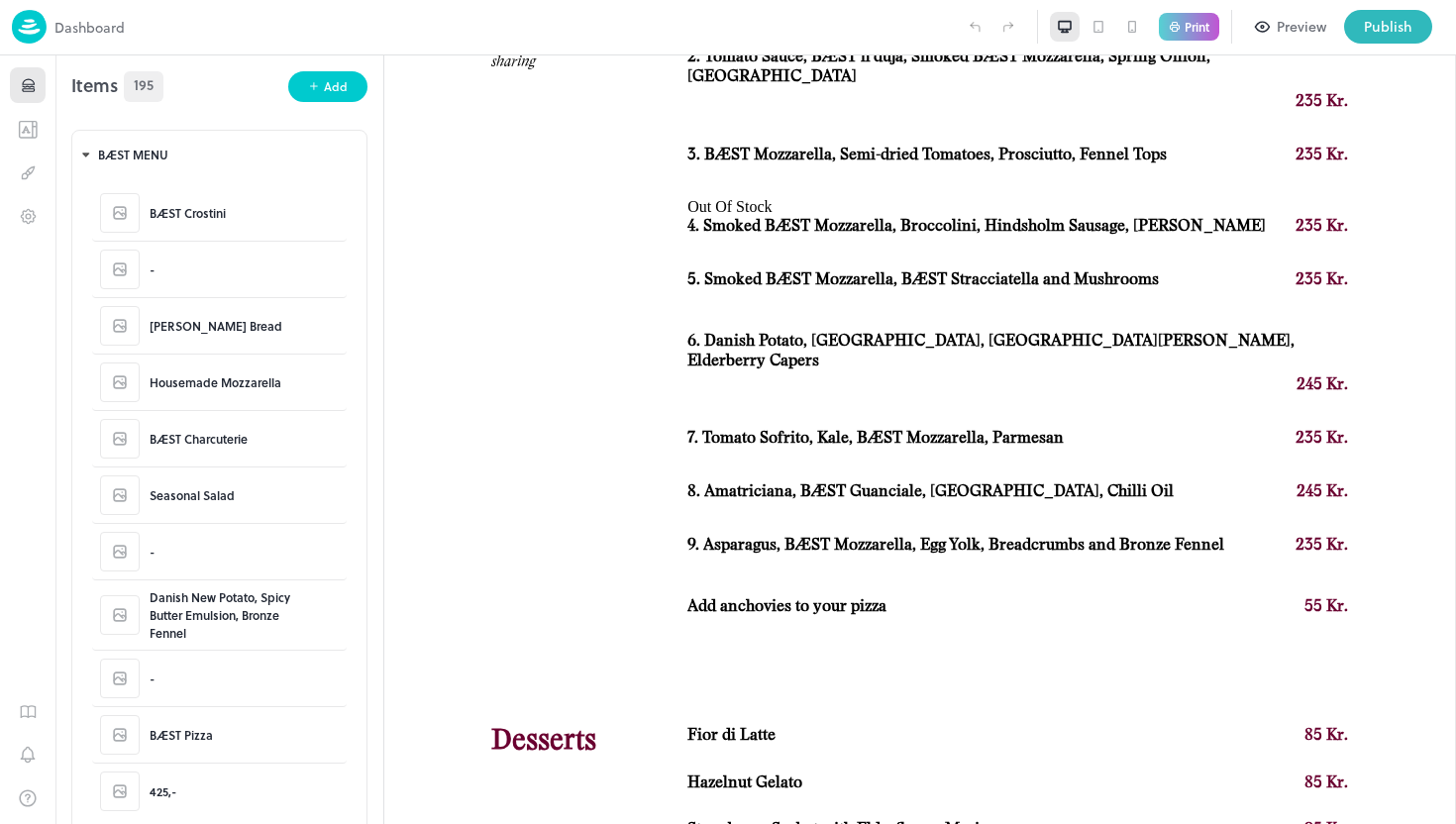 scroll, scrollTop: 1749, scrollLeft: 0, axis: vertical 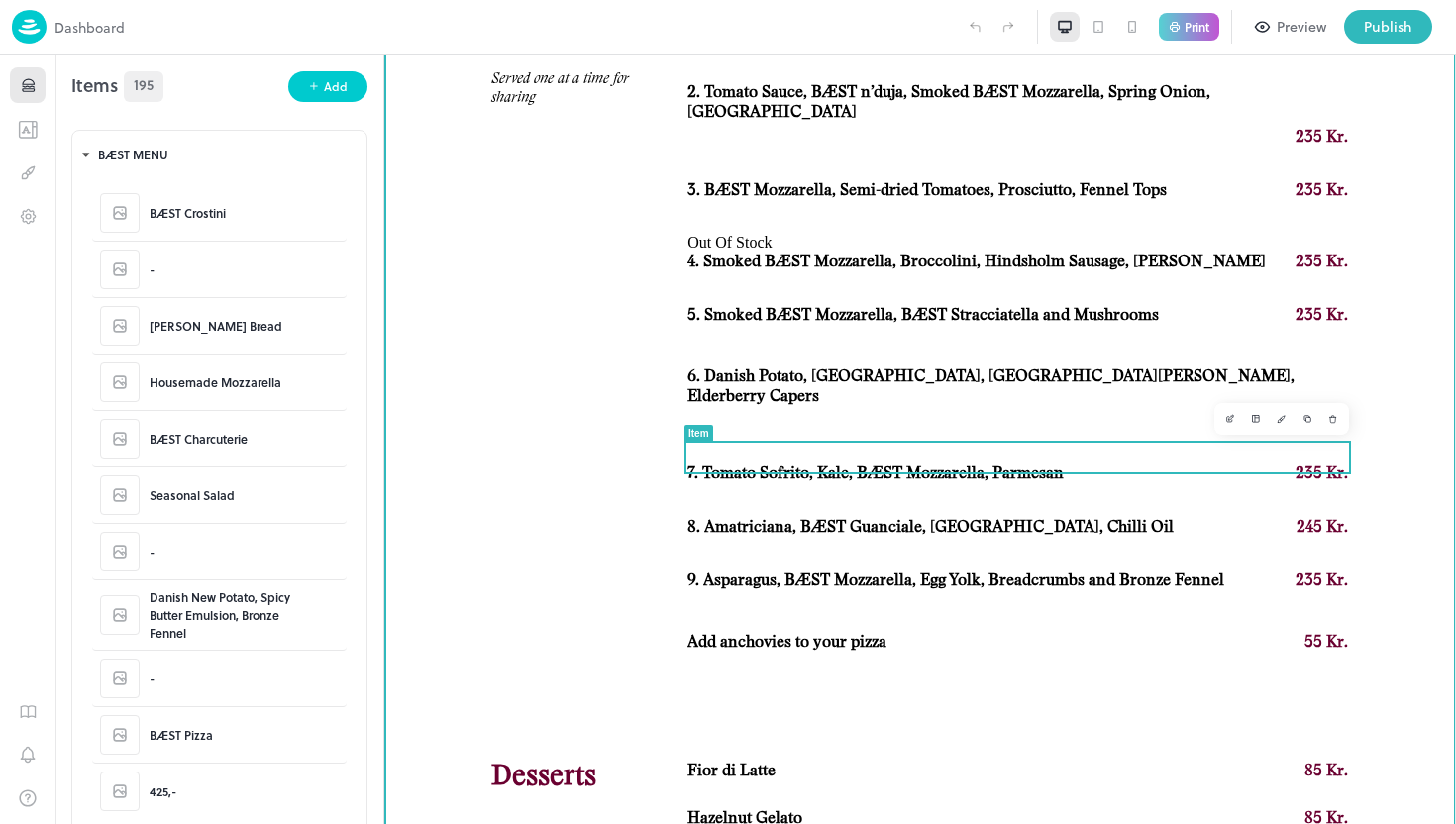 click on "8. Amatriciana, BÆST Guanciale, [GEOGRAPHIC_DATA], Chilli Oil" at bounding box center (930, 527) 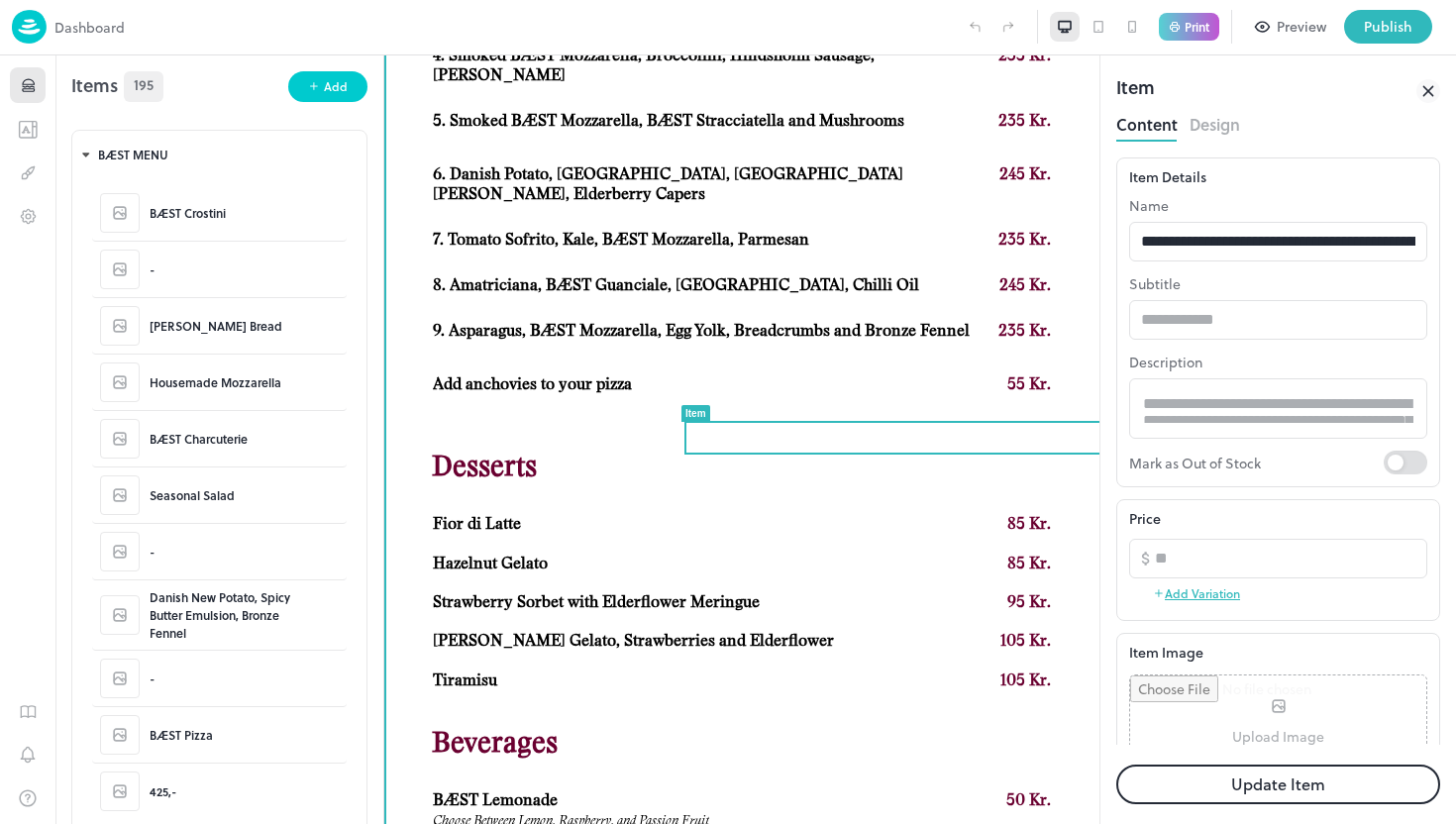 scroll, scrollTop: 0, scrollLeft: 0, axis: both 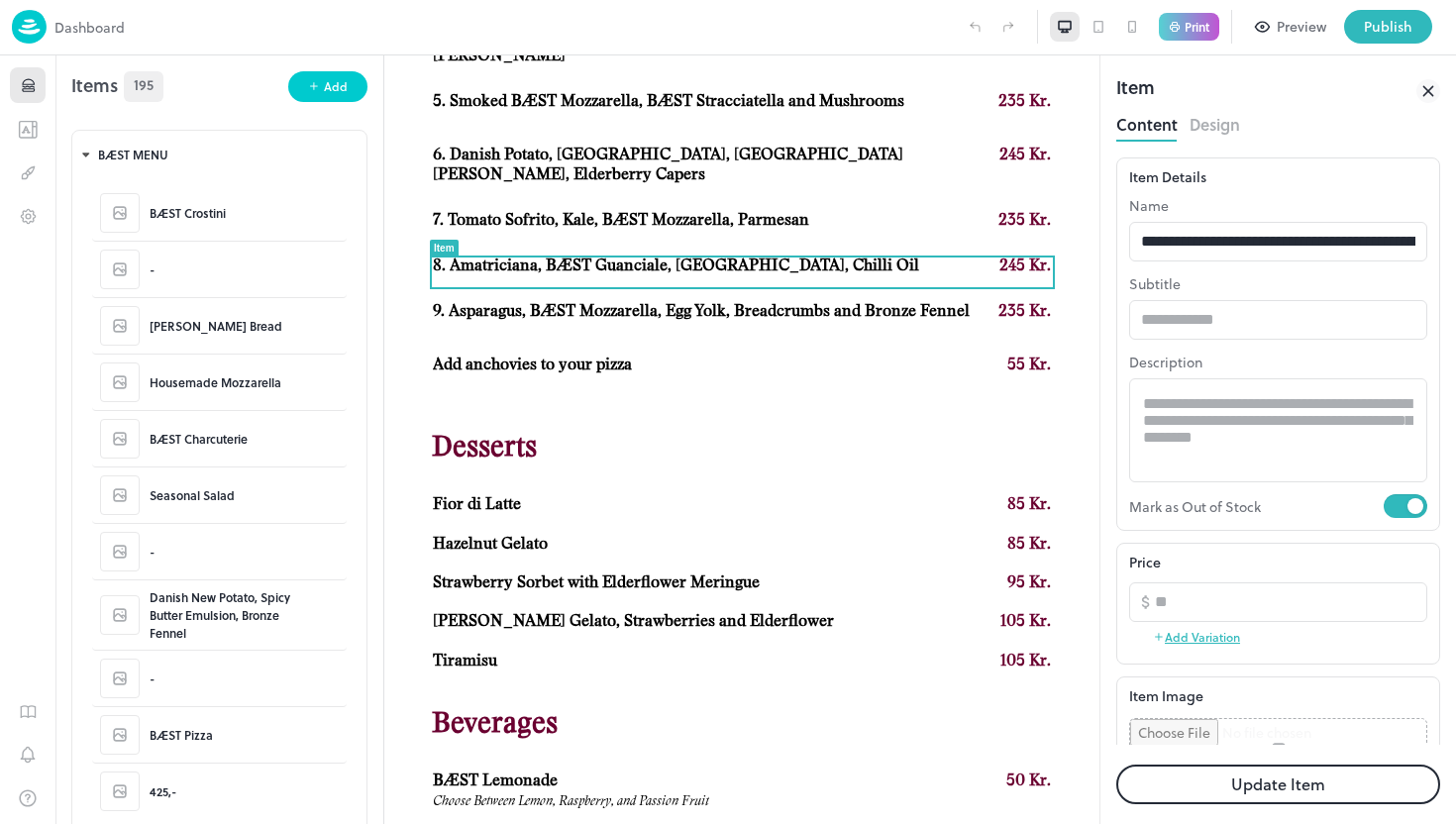 click on "Update Item" at bounding box center [1278, 784] 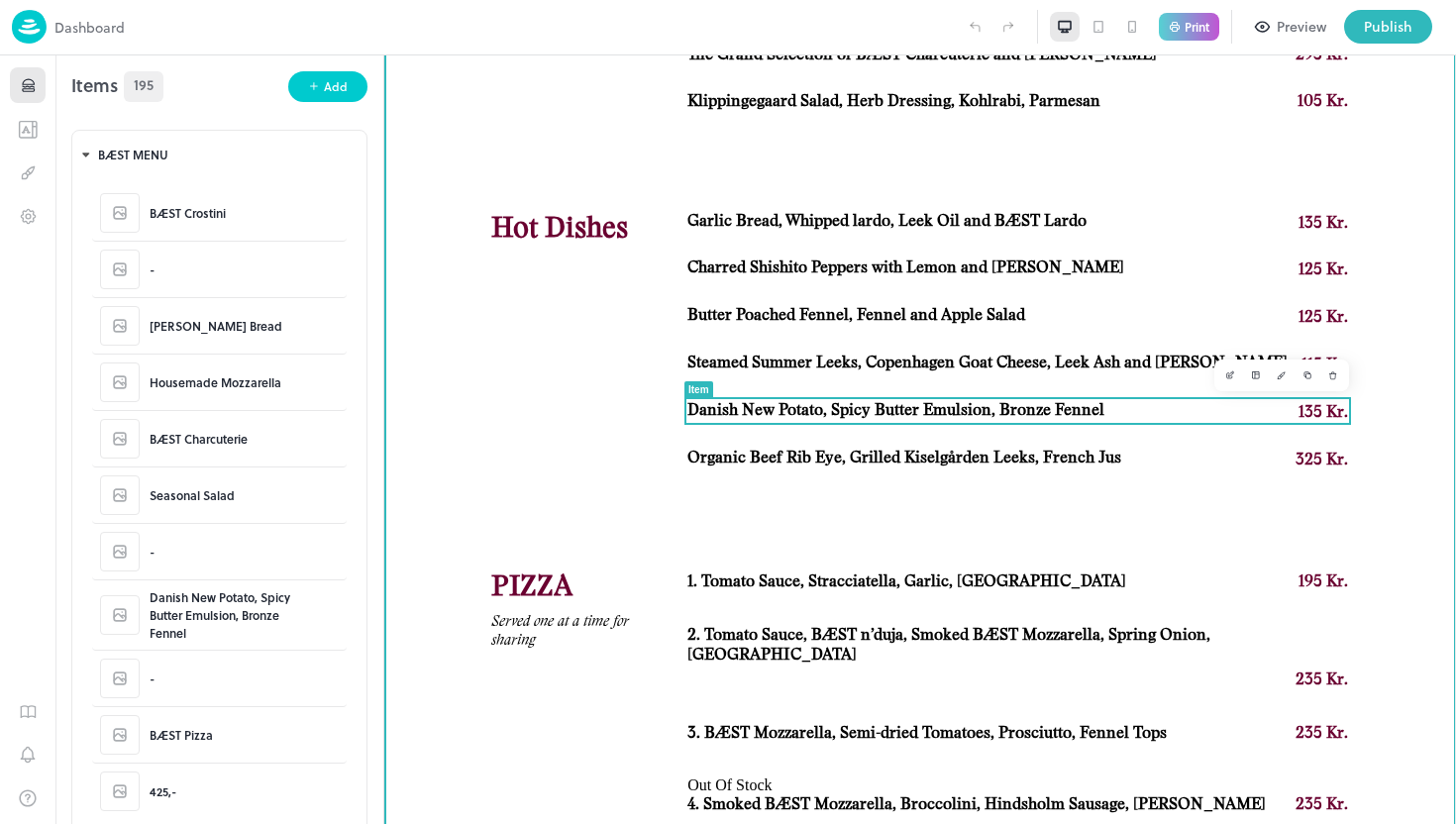 scroll, scrollTop: 1204, scrollLeft: 0, axis: vertical 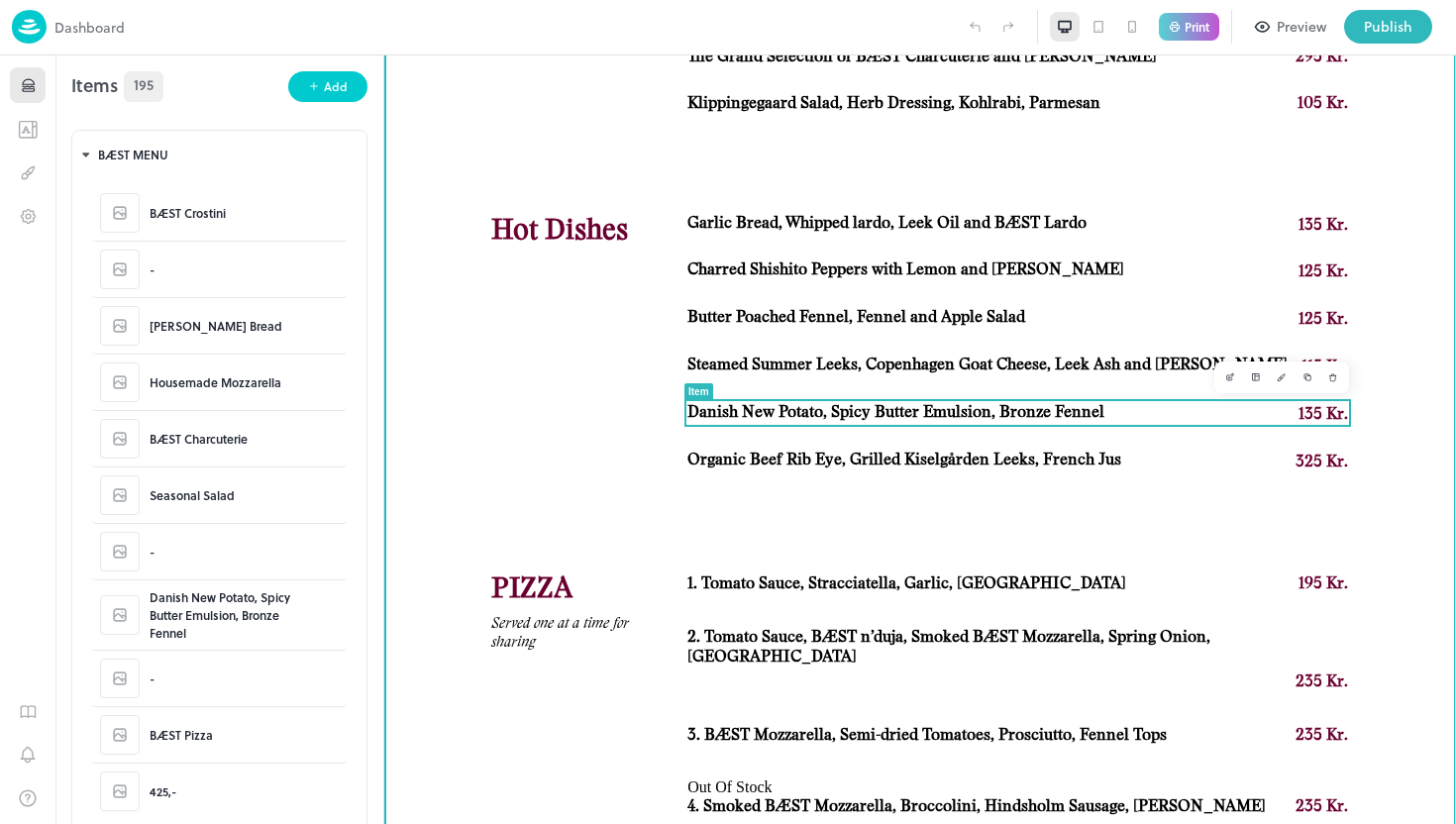 click on "Danish New Potato, Spicy Butter Emulsion, Bronze Fennel" at bounding box center [895, 412] 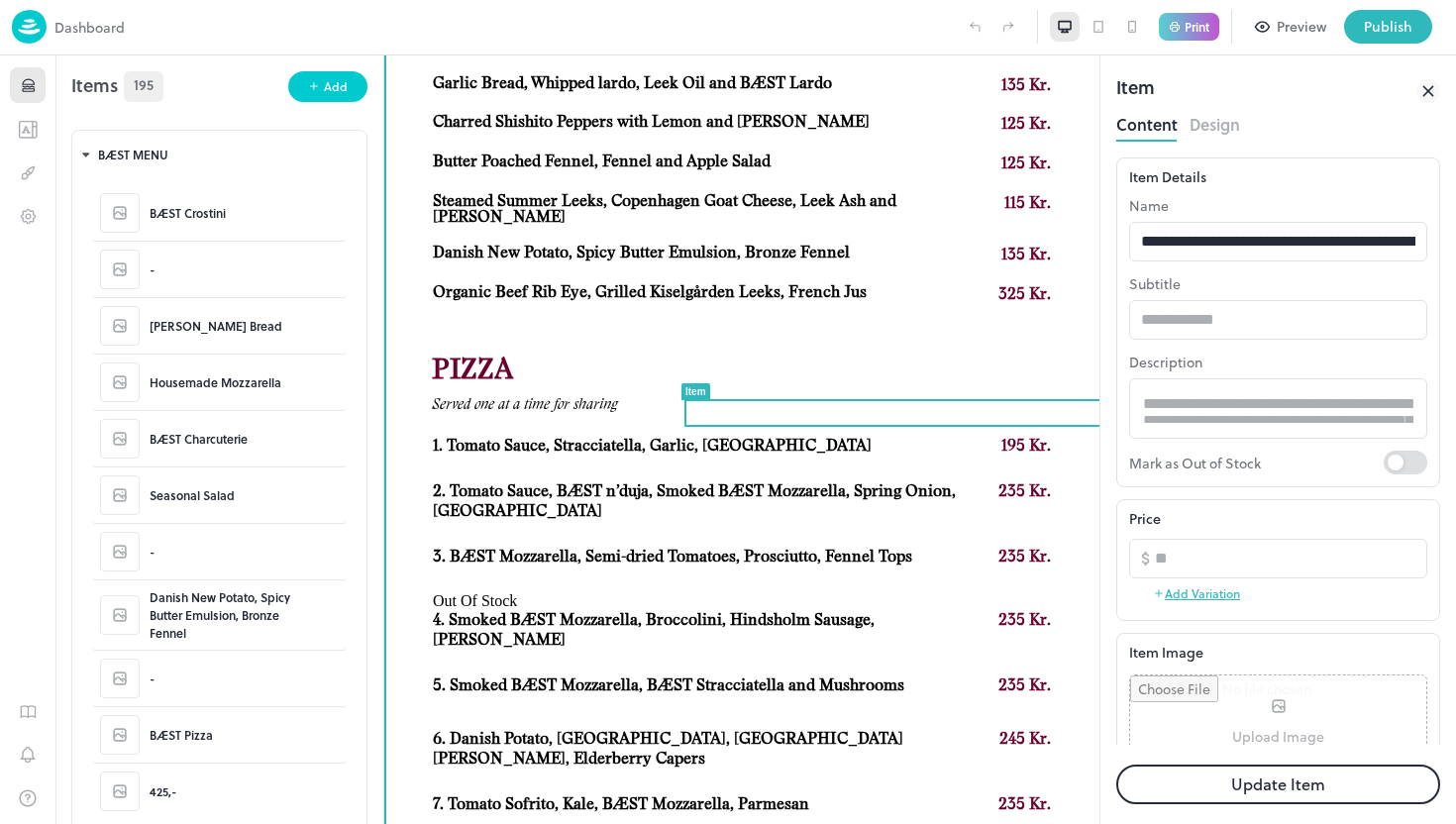 scroll, scrollTop: 0, scrollLeft: 0, axis: both 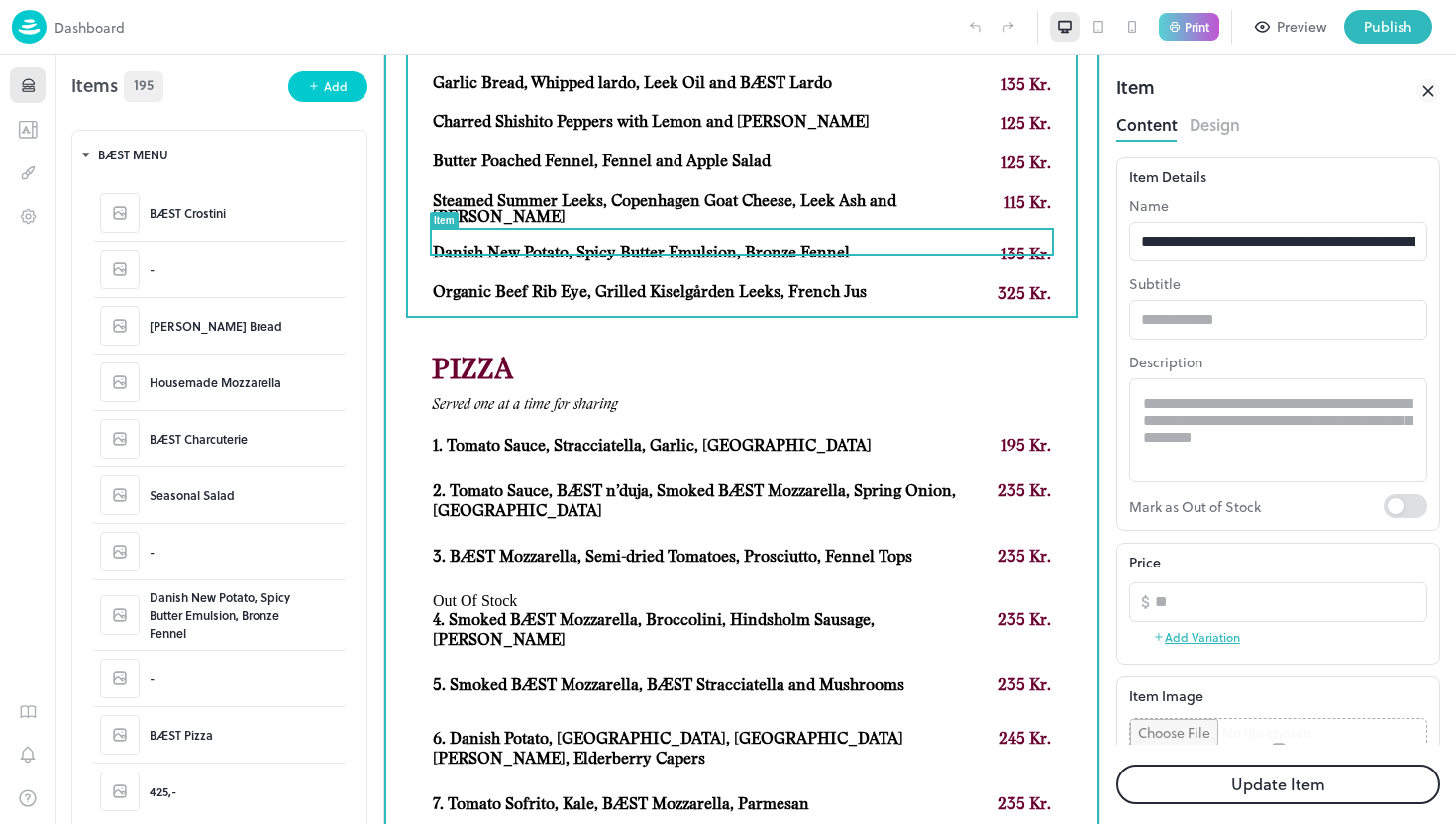 click on "Organic Beef Rib Eye, Grilled Kiselgården Leeks, French Jus  325 Kr." at bounding box center (742, 294) 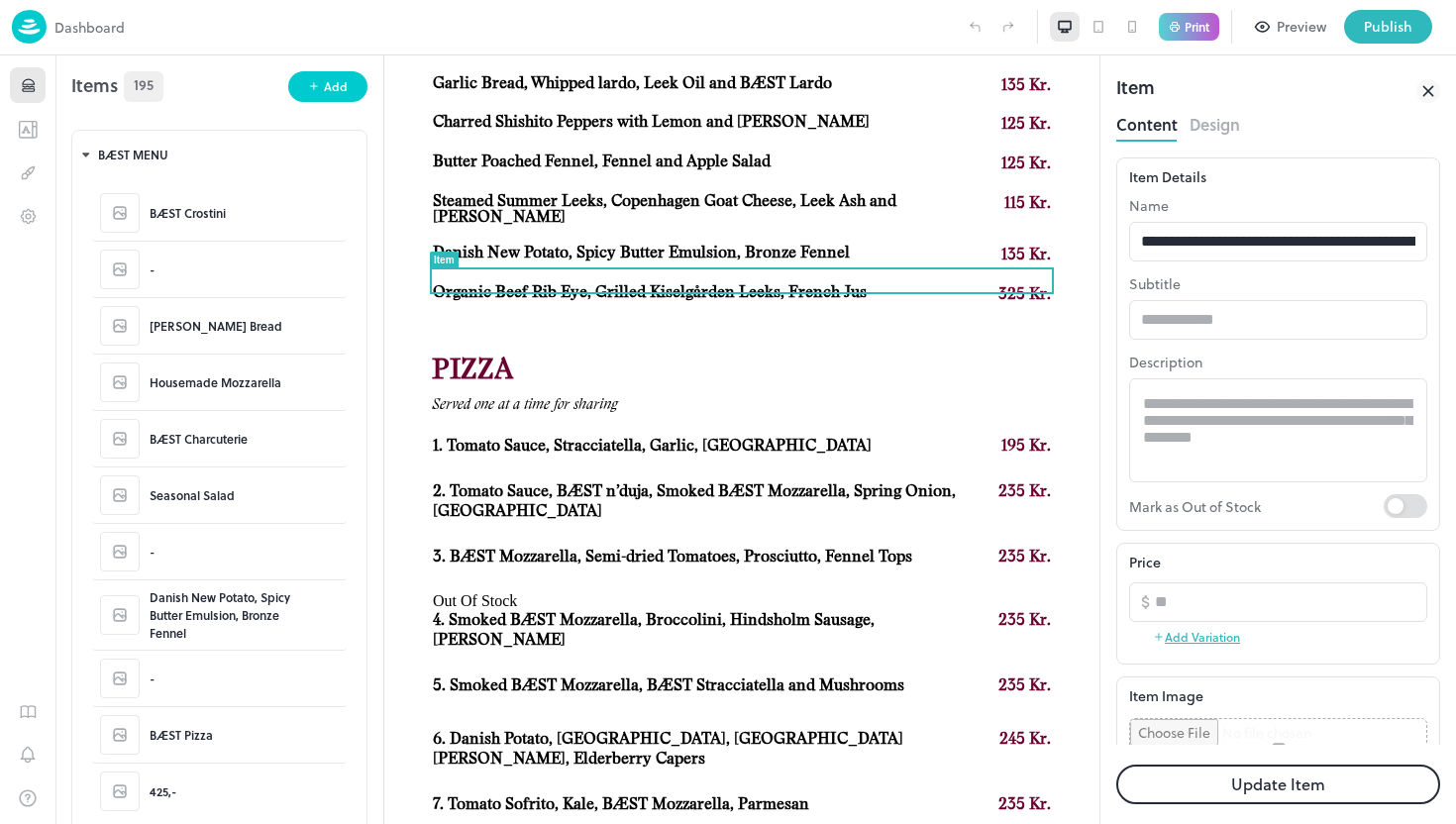 click 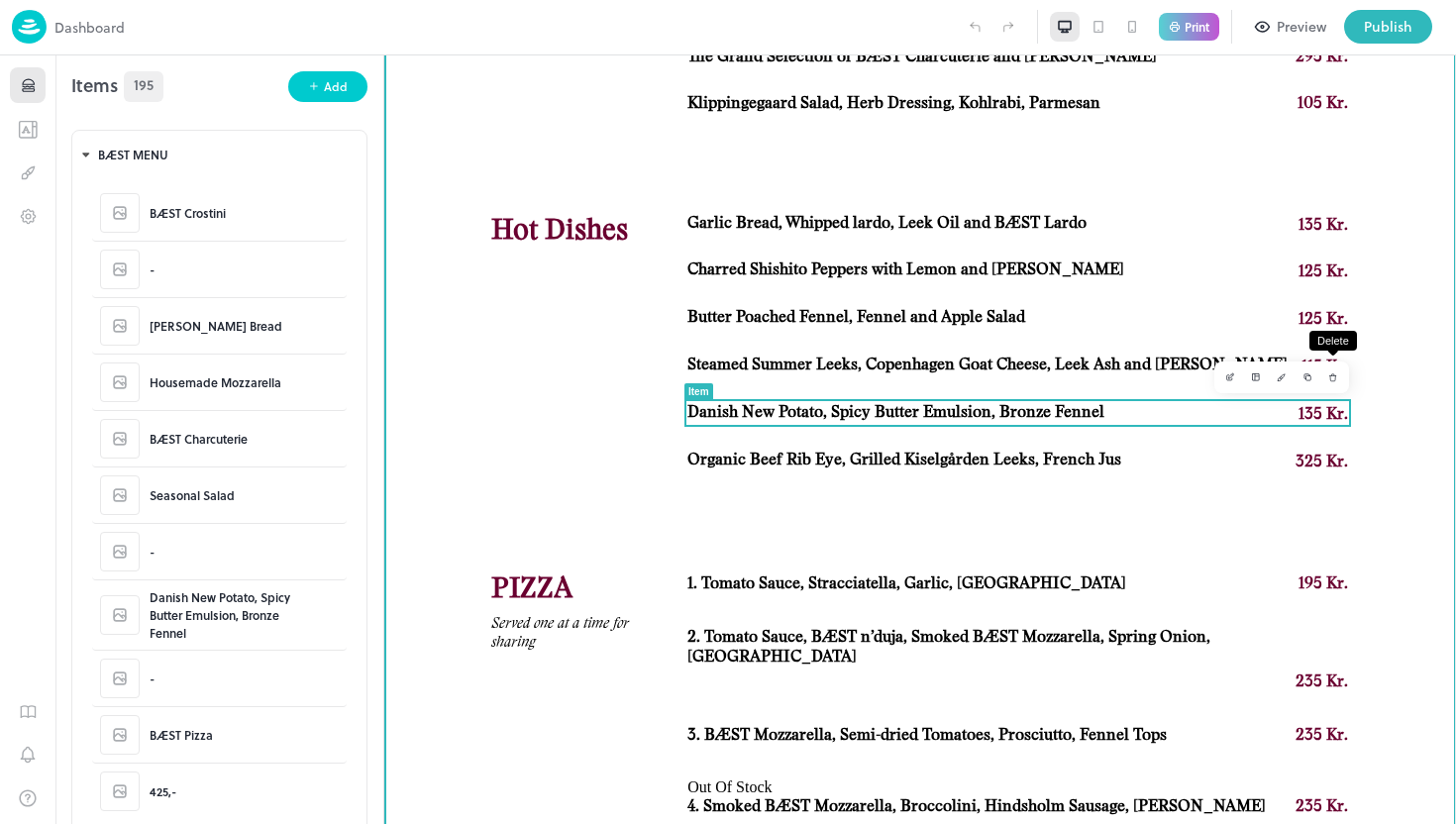 click 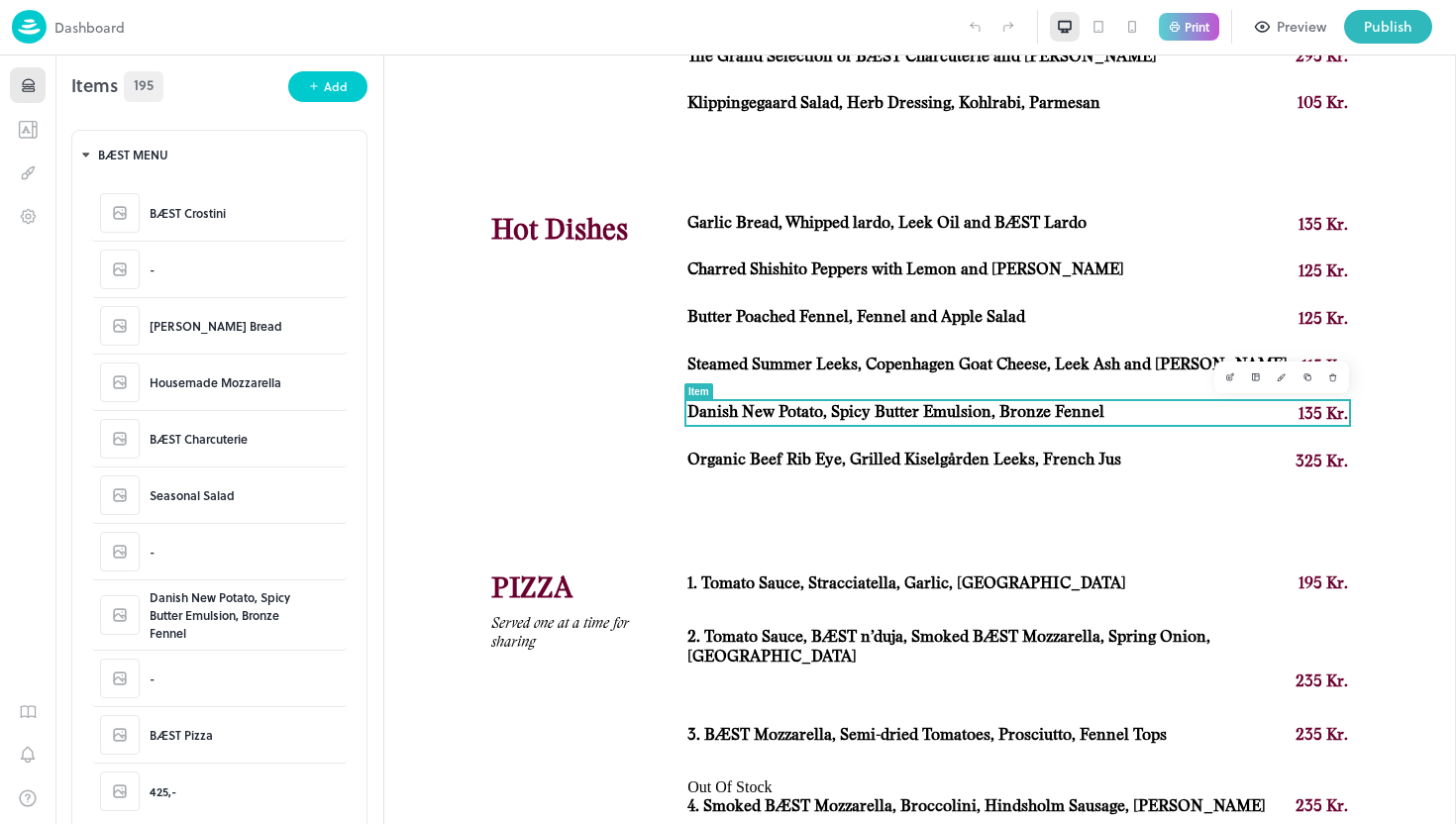 click on "Delete" at bounding box center [88, 956] 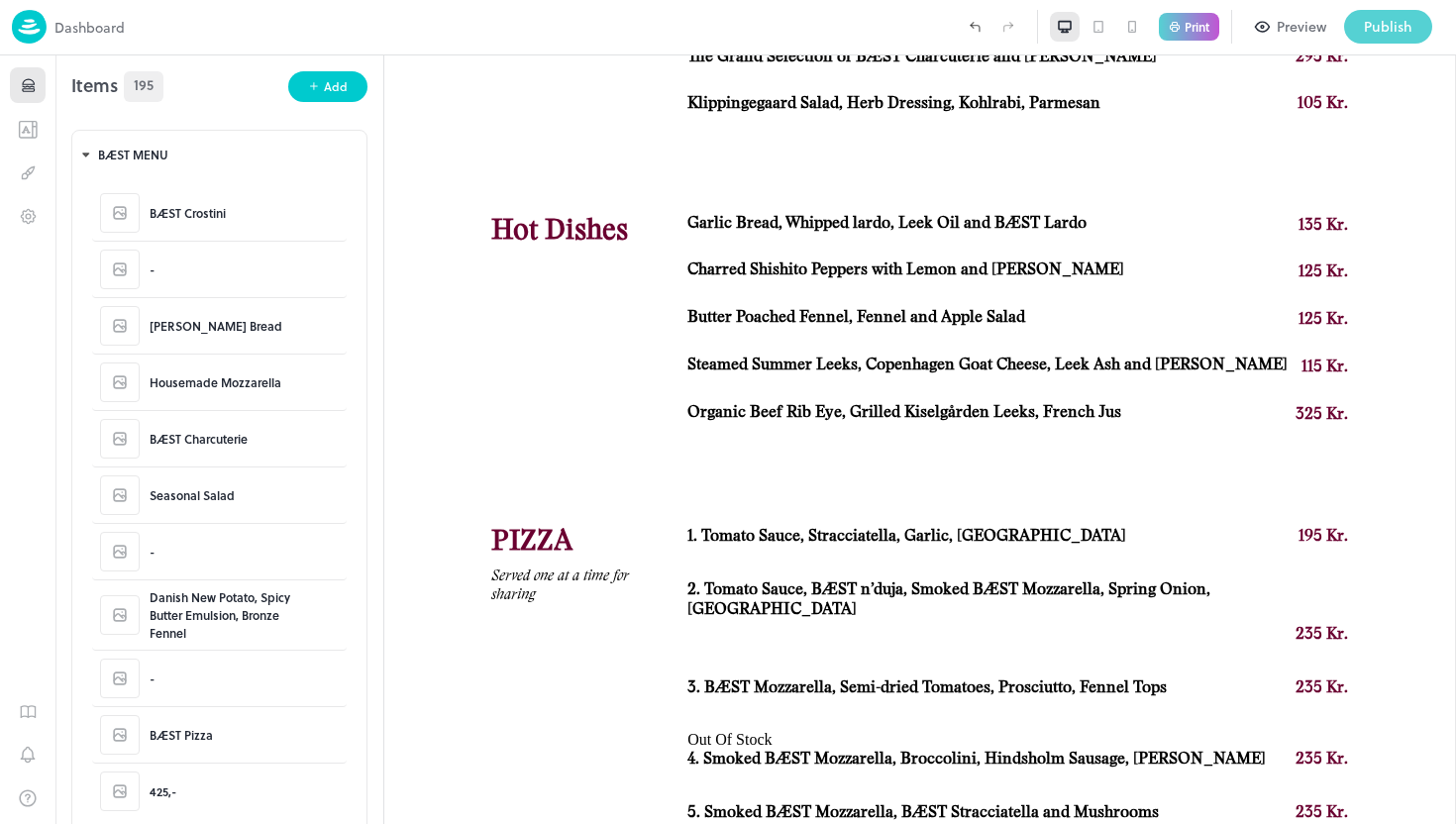 click on "Publish" at bounding box center [1388, 27] 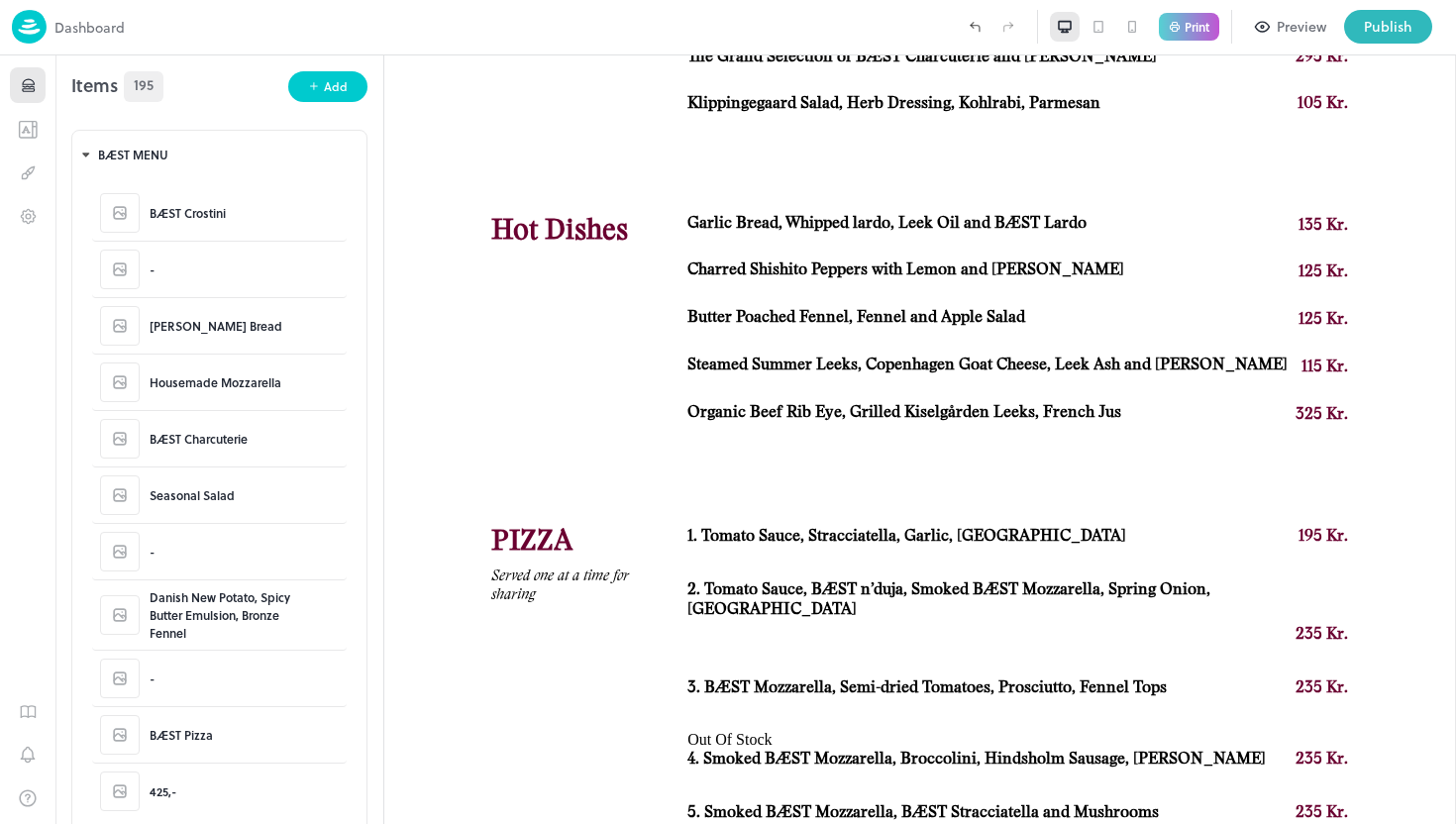 click at bounding box center [728, 824] 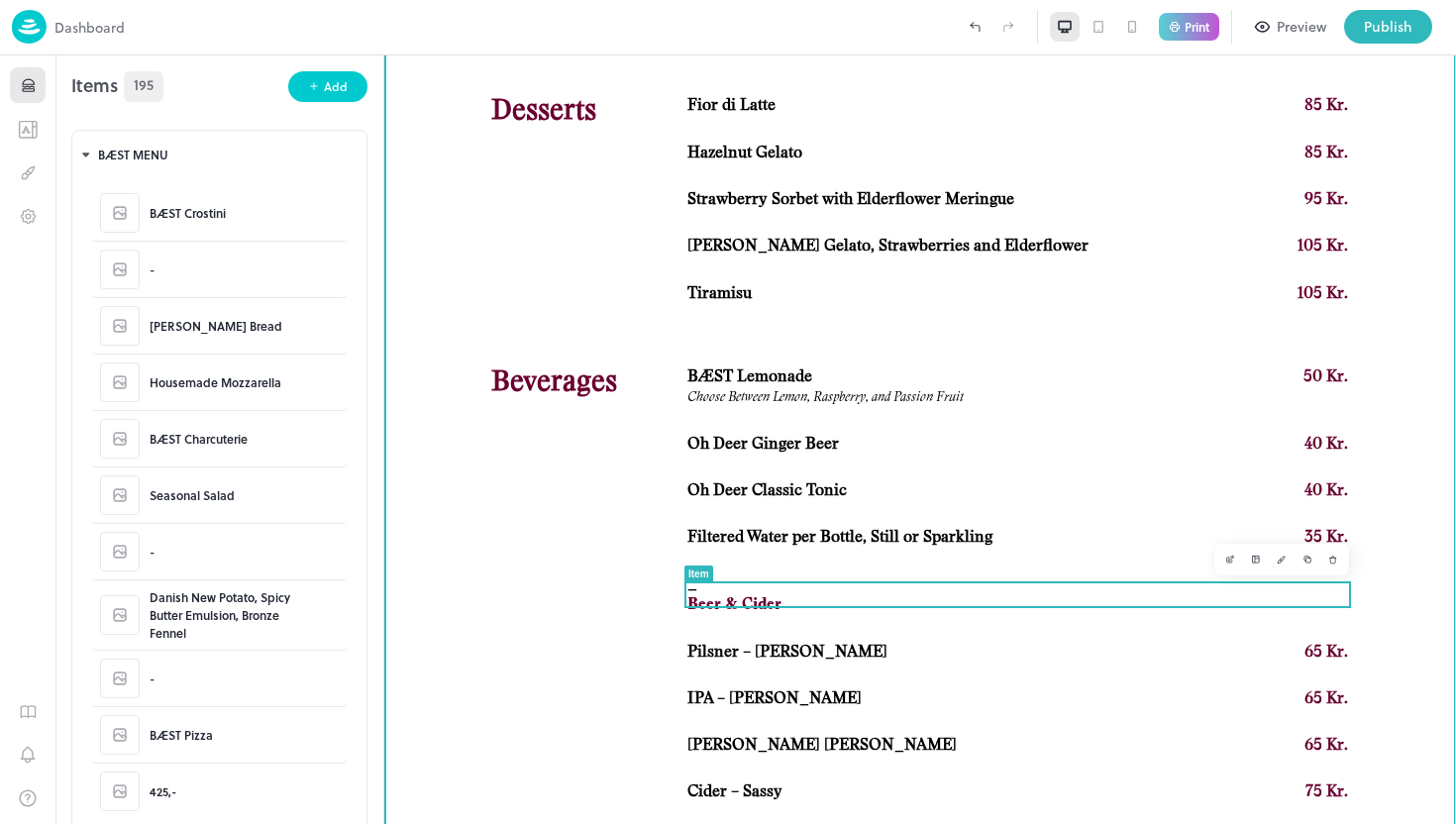 scroll, scrollTop: 2120, scrollLeft: 0, axis: vertical 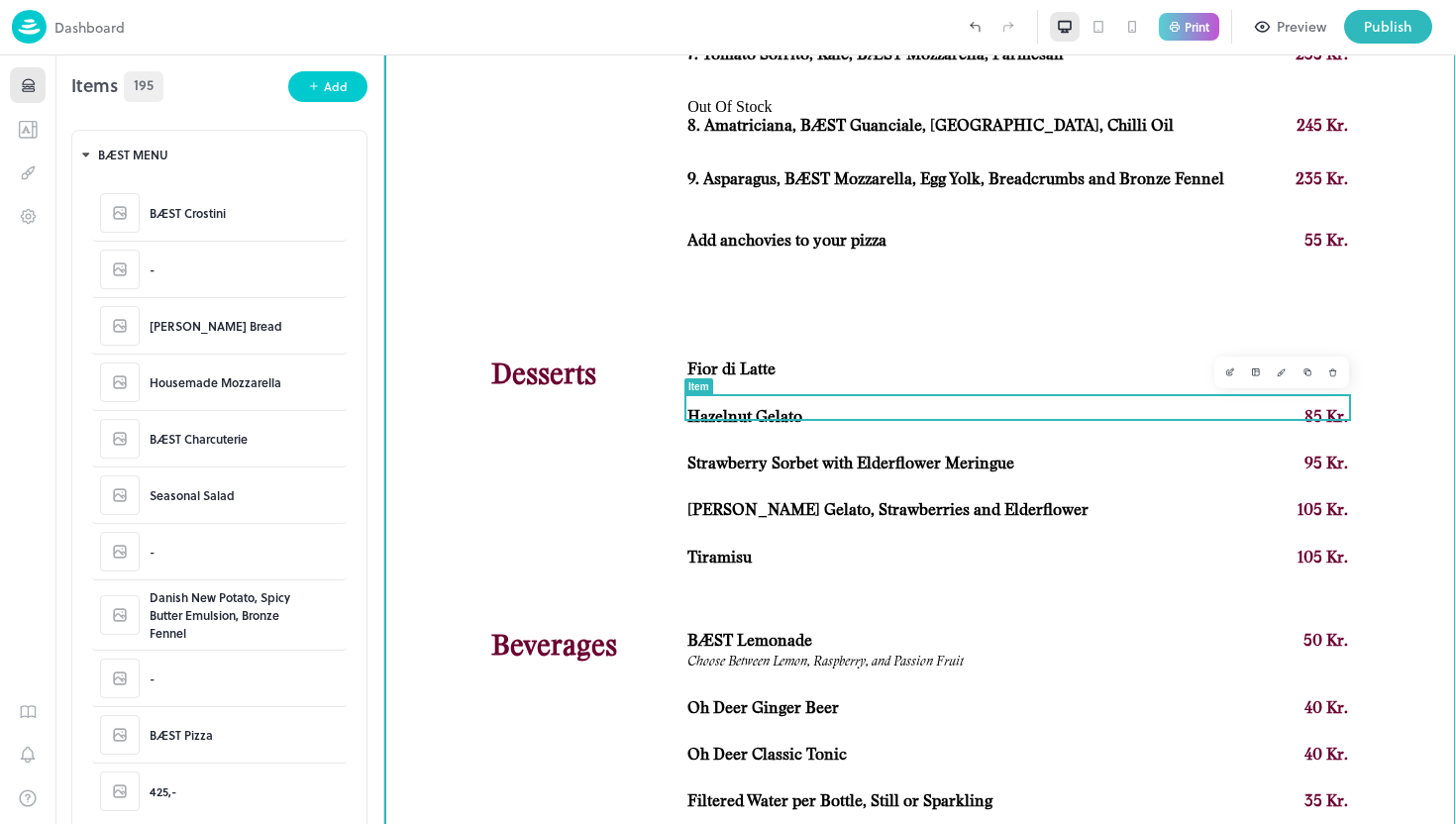 click on "Strawberry Sorbet with Elderflower Meringue" at bounding box center [851, 464] 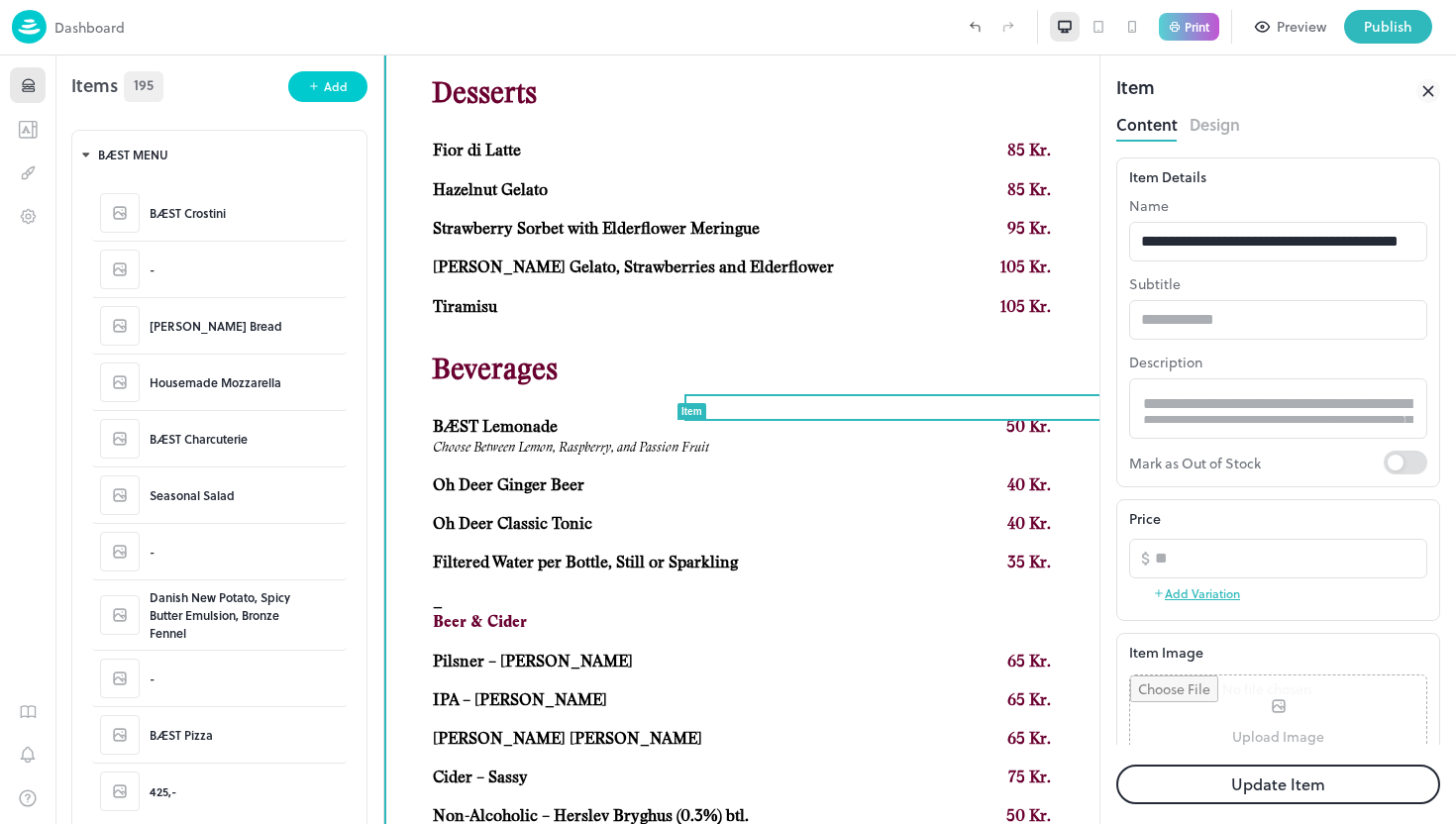 scroll, scrollTop: 2200, scrollLeft: 0, axis: vertical 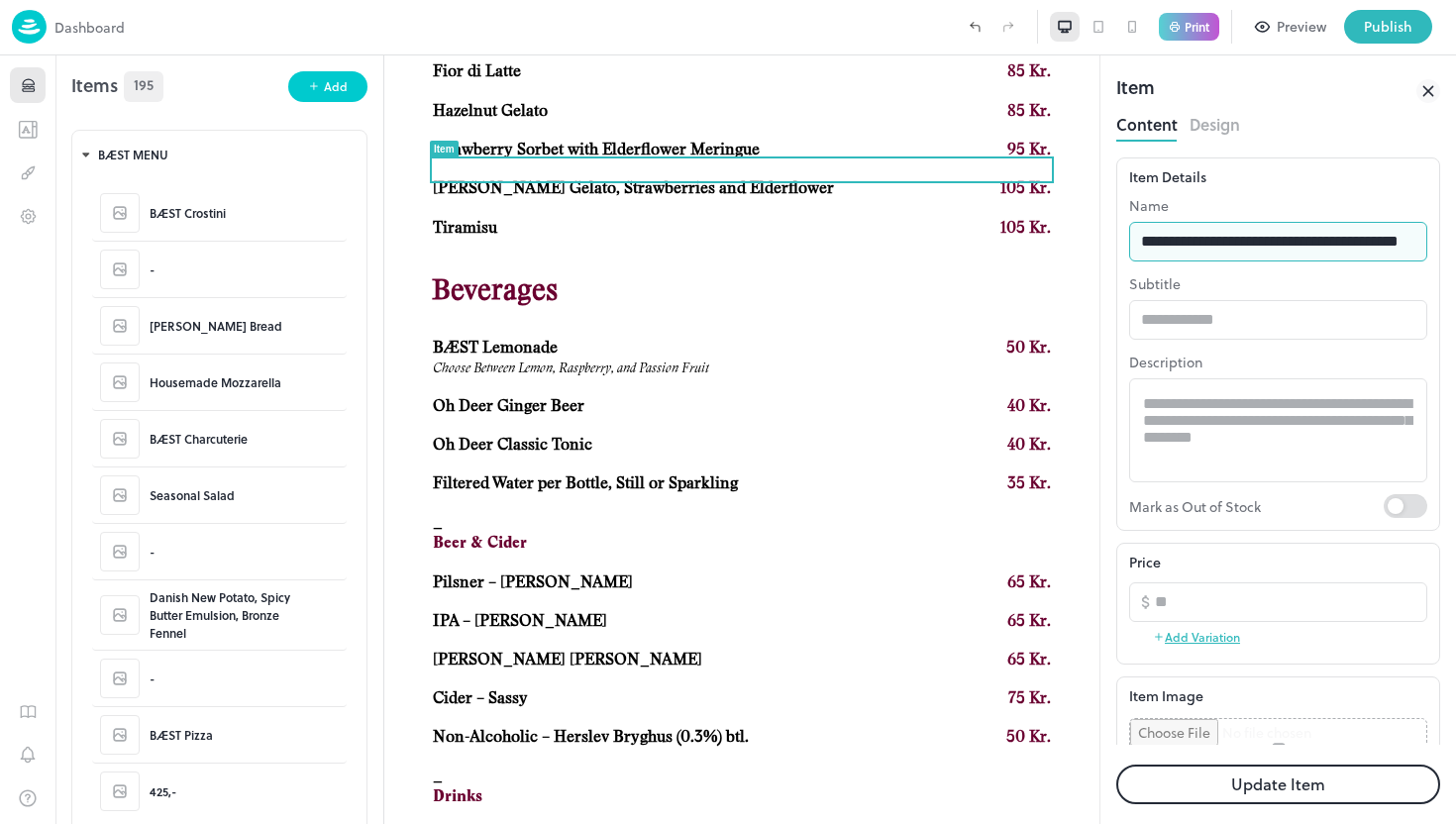 drag, startPoint x: 1394, startPoint y: 247, endPoint x: 1110, endPoint y: 250, distance: 284.01584 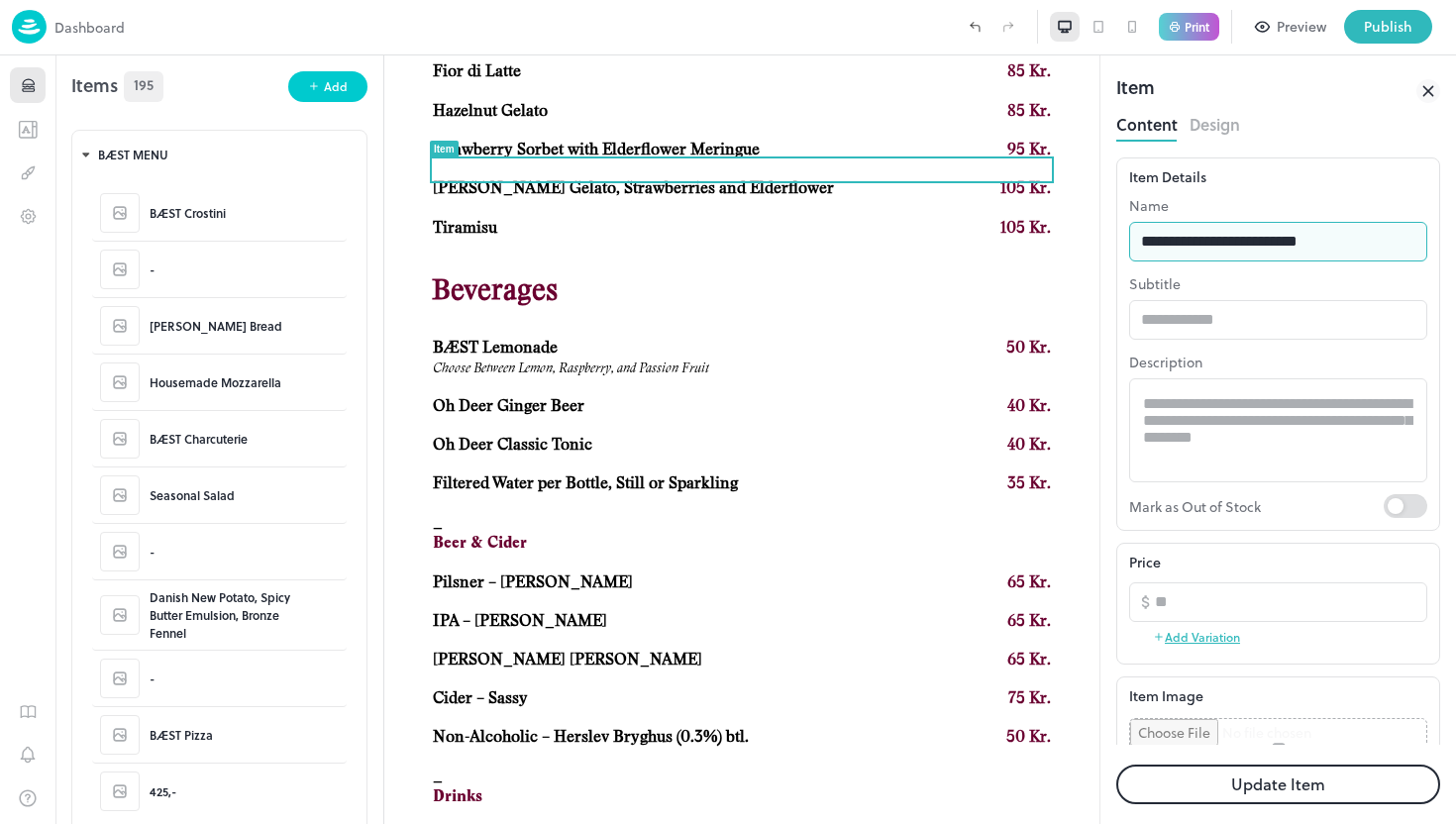 type on "**********" 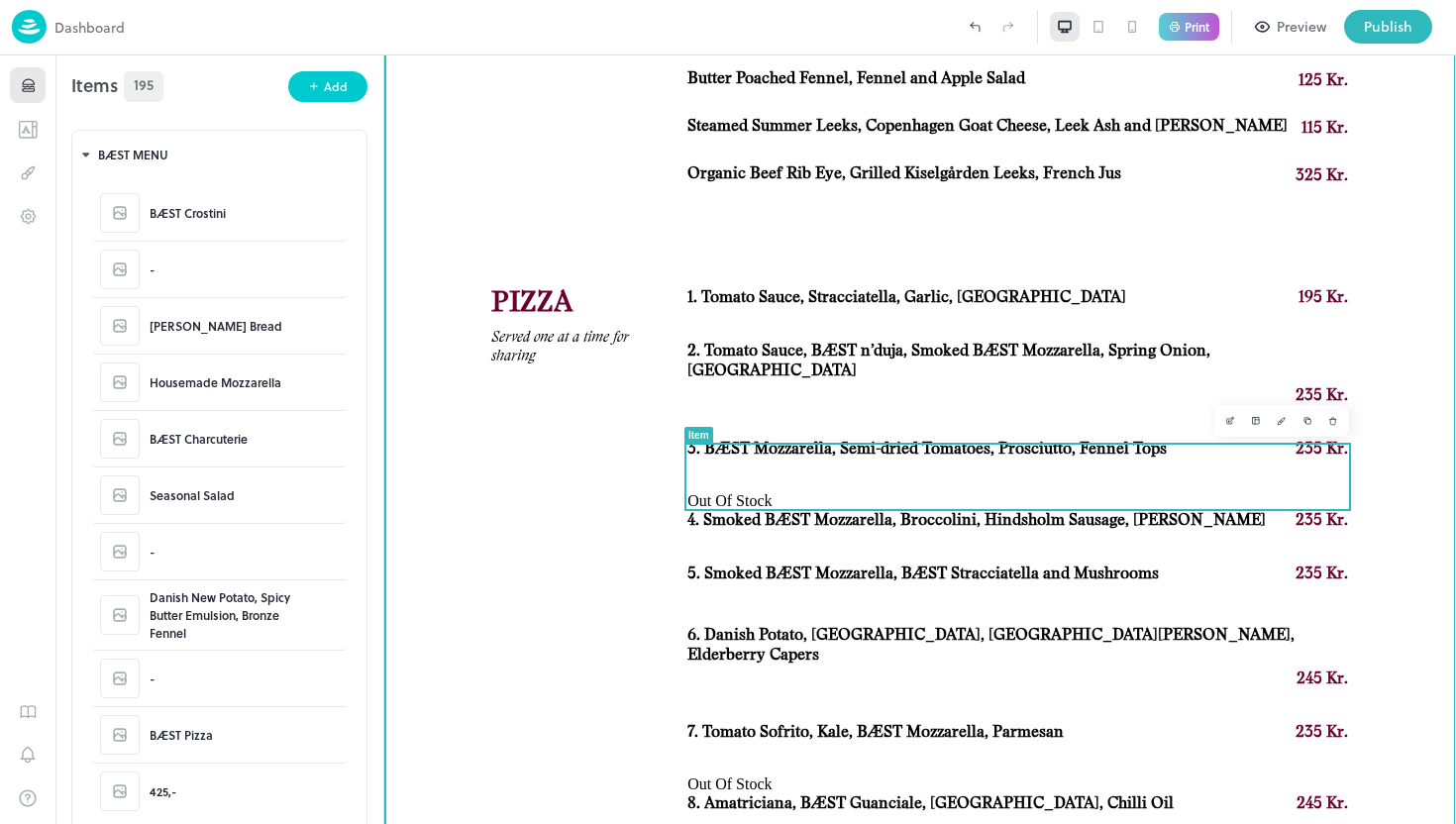scroll, scrollTop: 1451, scrollLeft: 0, axis: vertical 